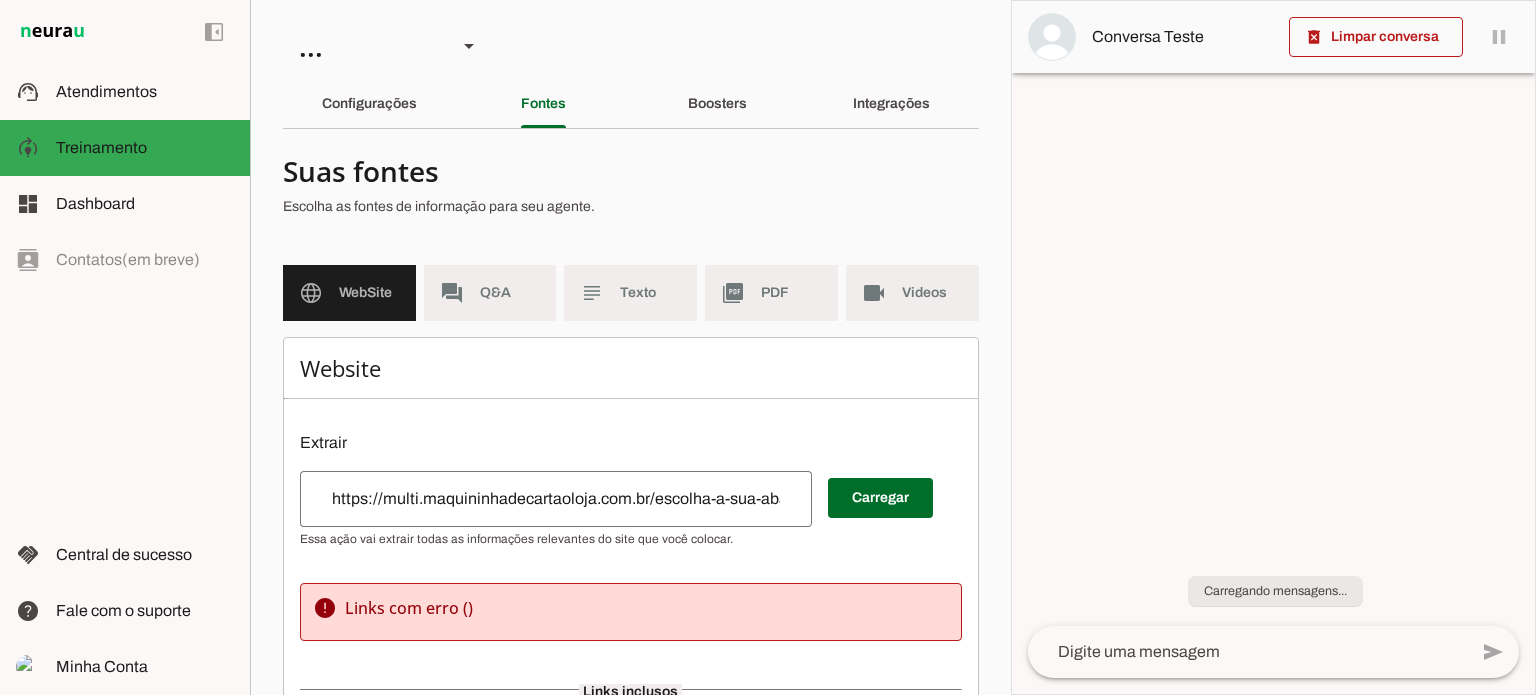 scroll, scrollTop: 0, scrollLeft: 0, axis: both 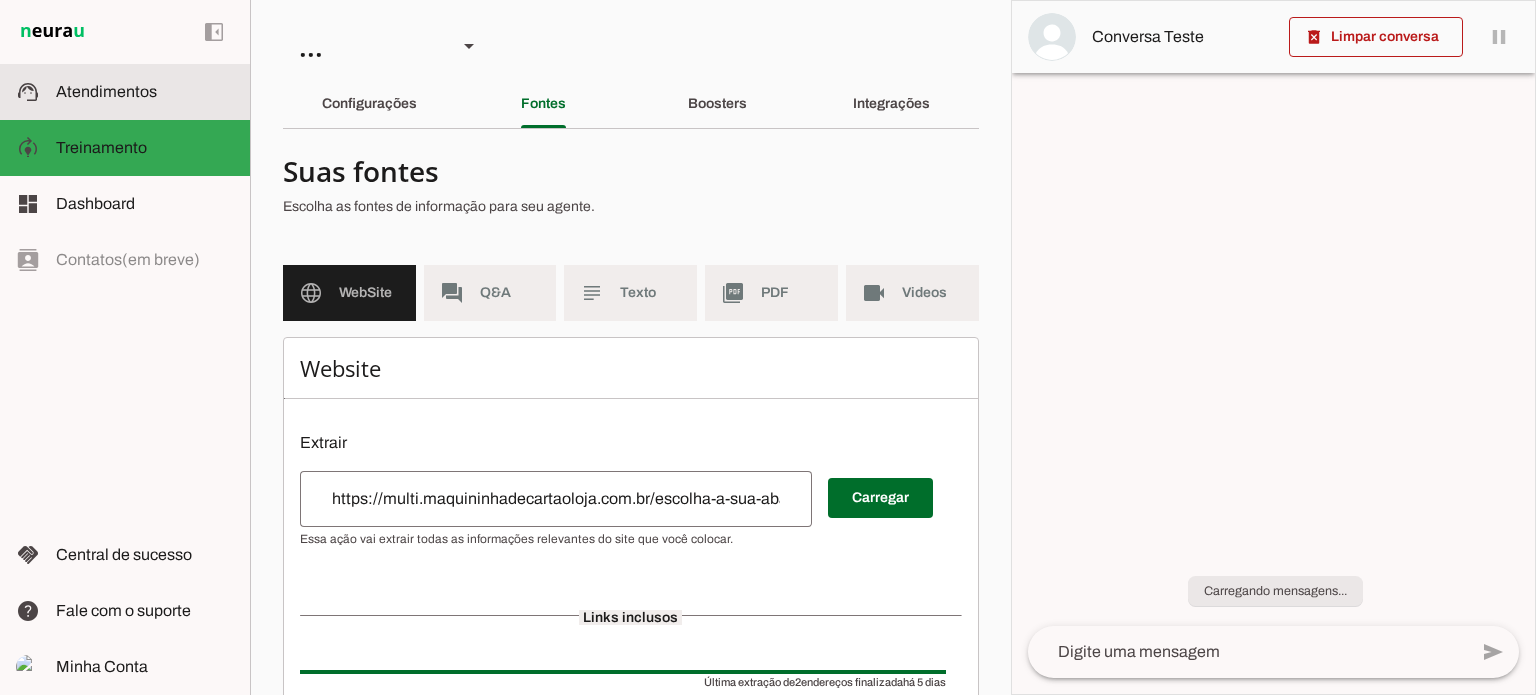 click on "Atendimentos" 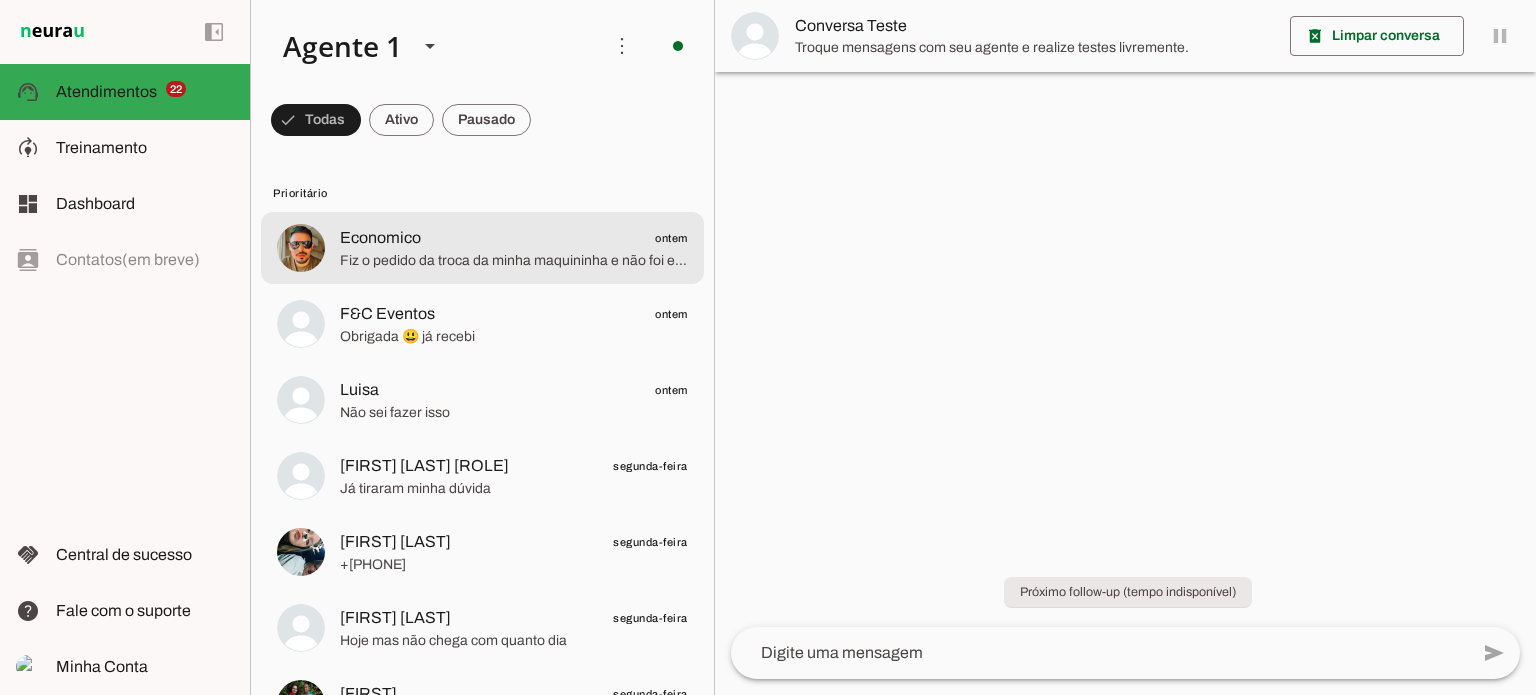 click on "Fiz o pedido da troca da minha maquininha e não foi entregue desde o ano passado" 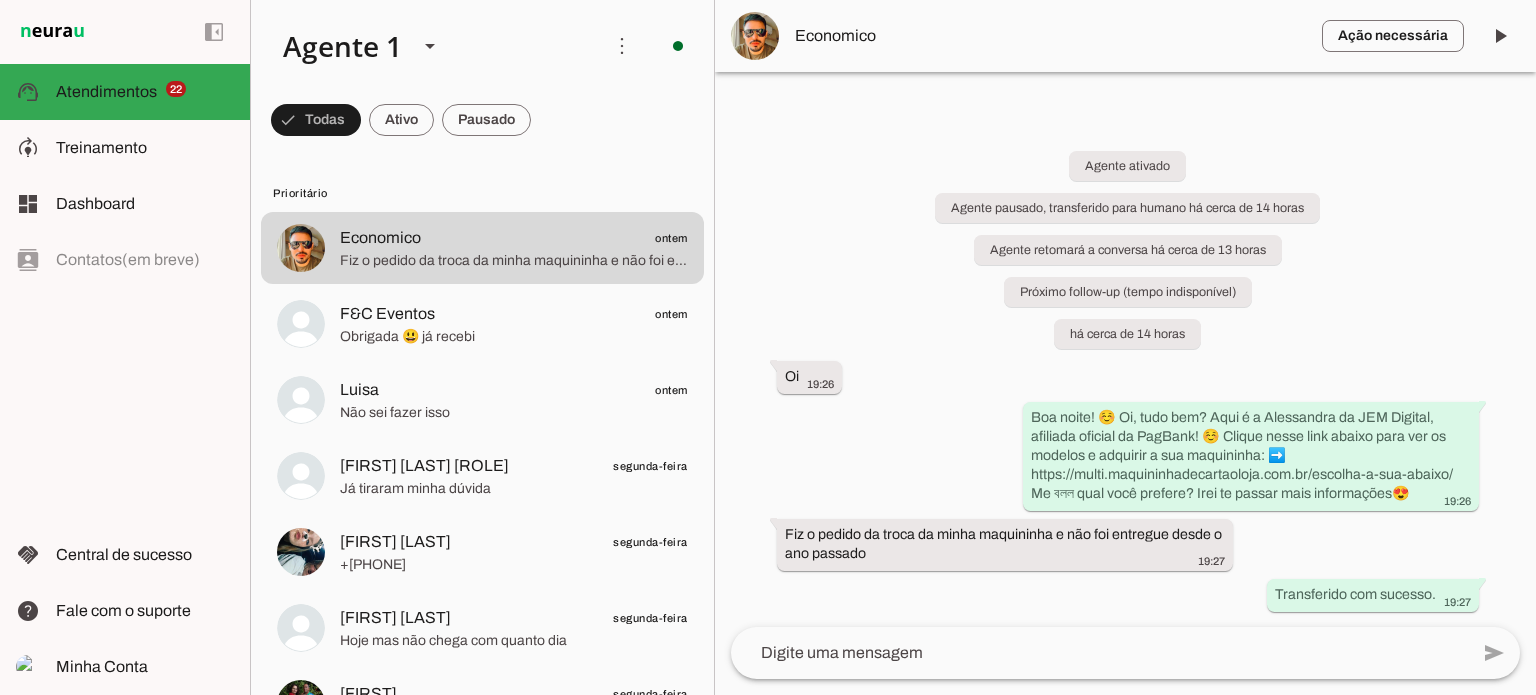 click 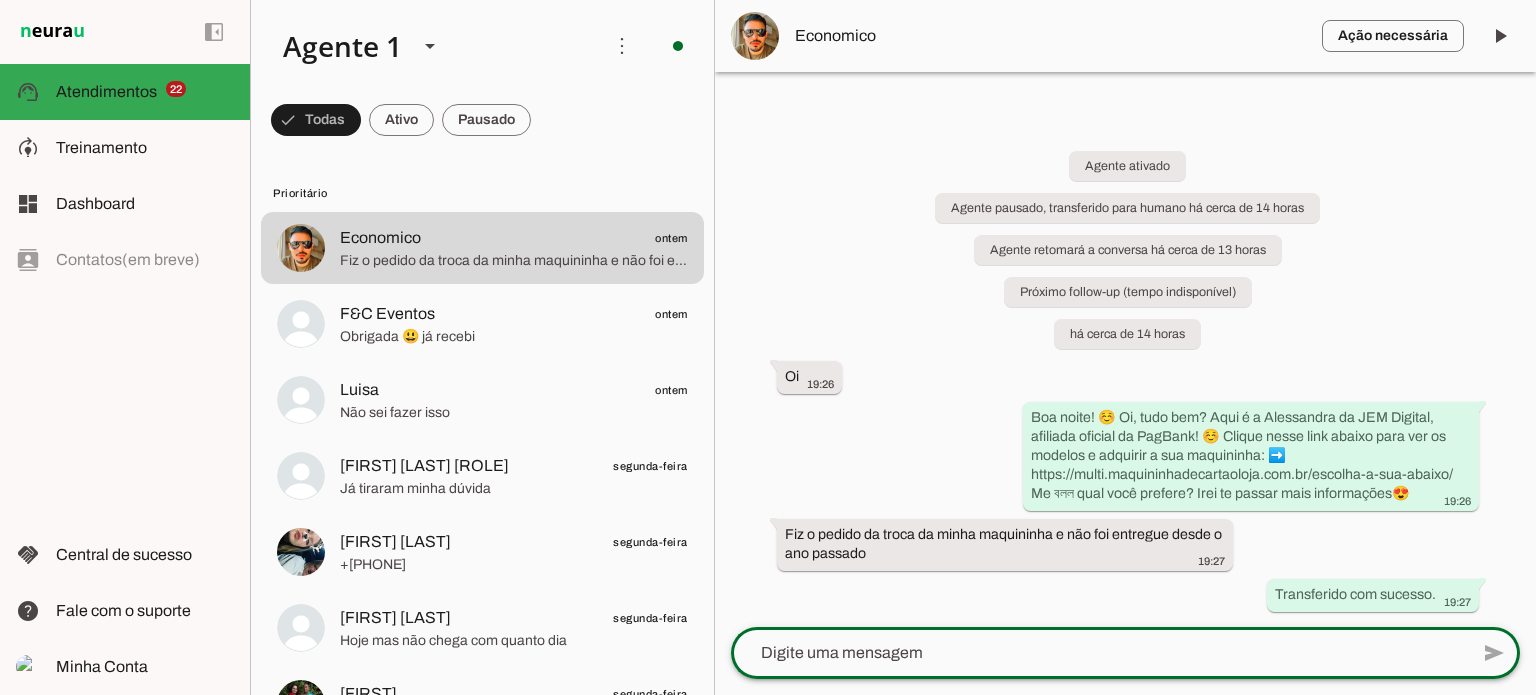 click 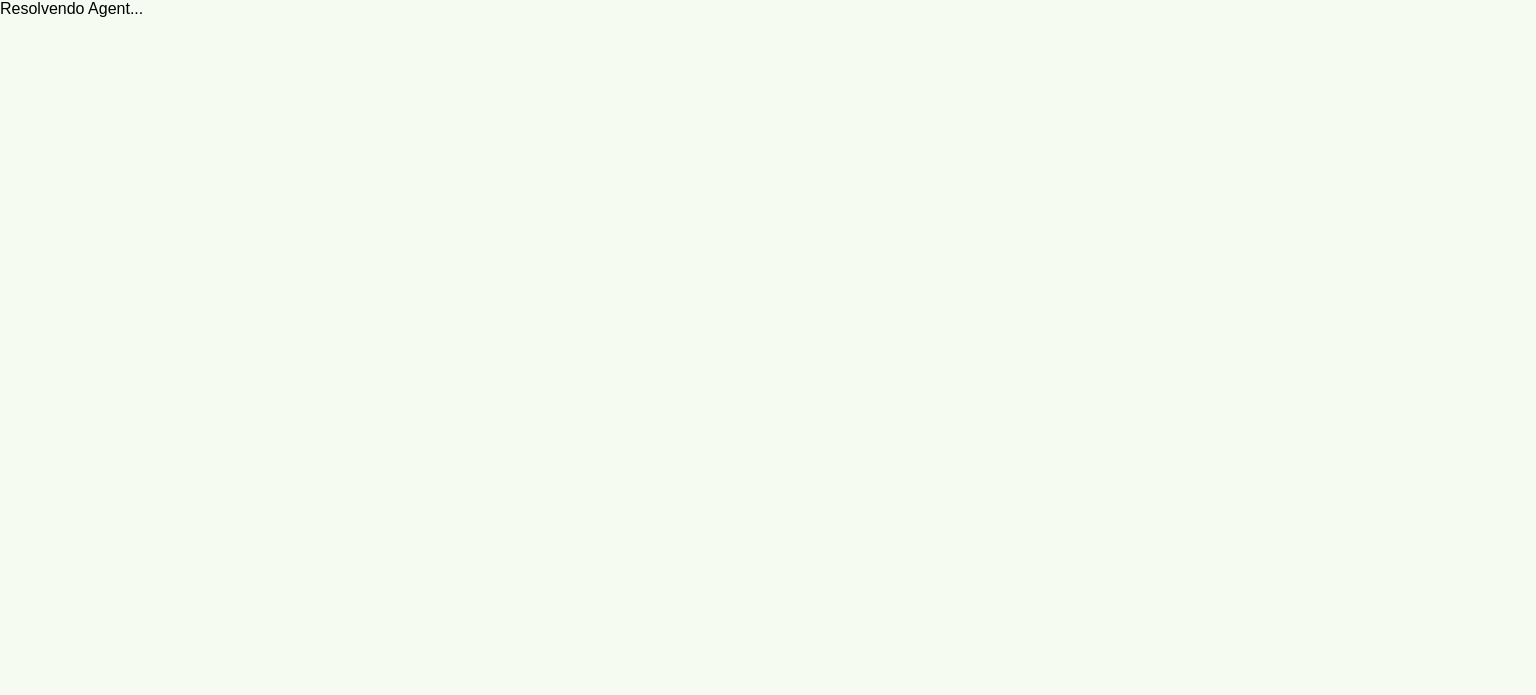 scroll, scrollTop: 0, scrollLeft: 0, axis: both 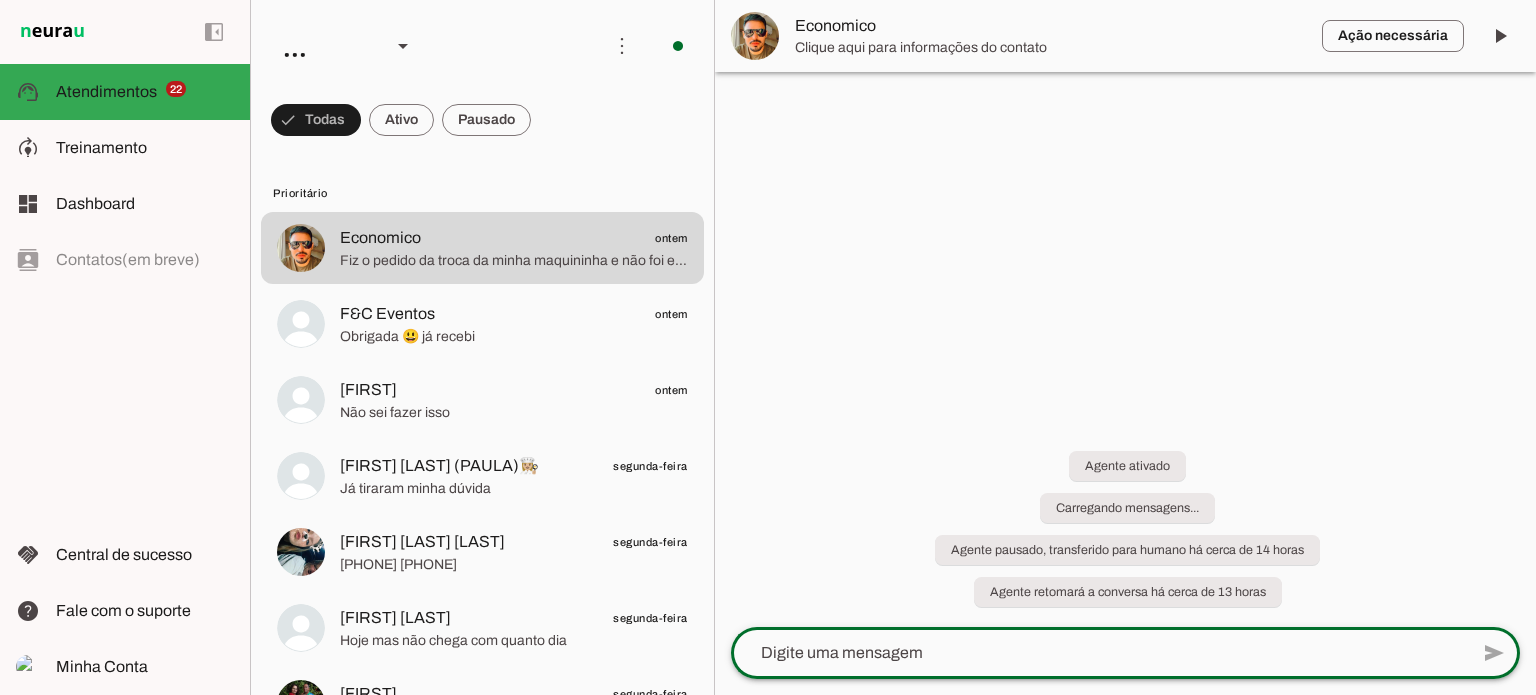 click 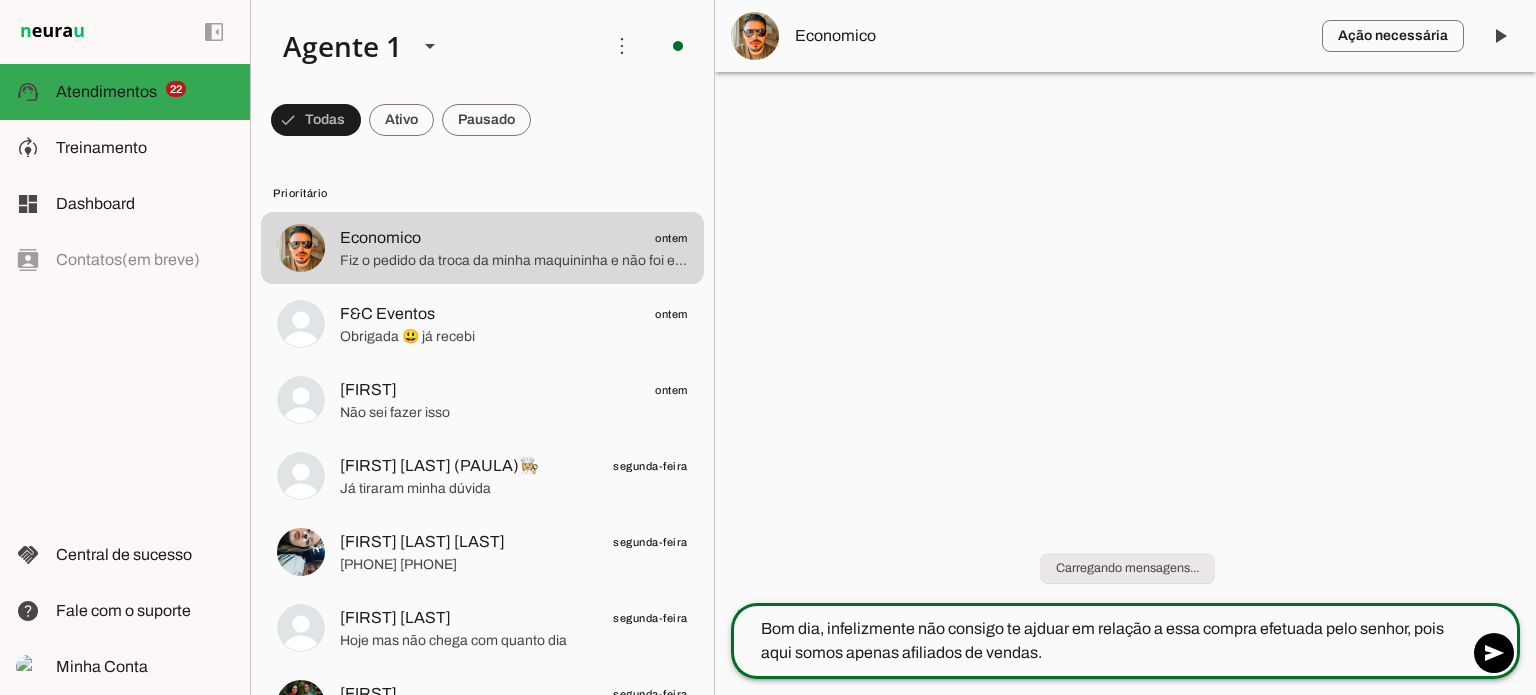 click on "Bom dia, infelizmente não consigo te ajduar em relação a essa compra efetuada pelo senhor, pois aqui somos apenas afiliados de vendas." 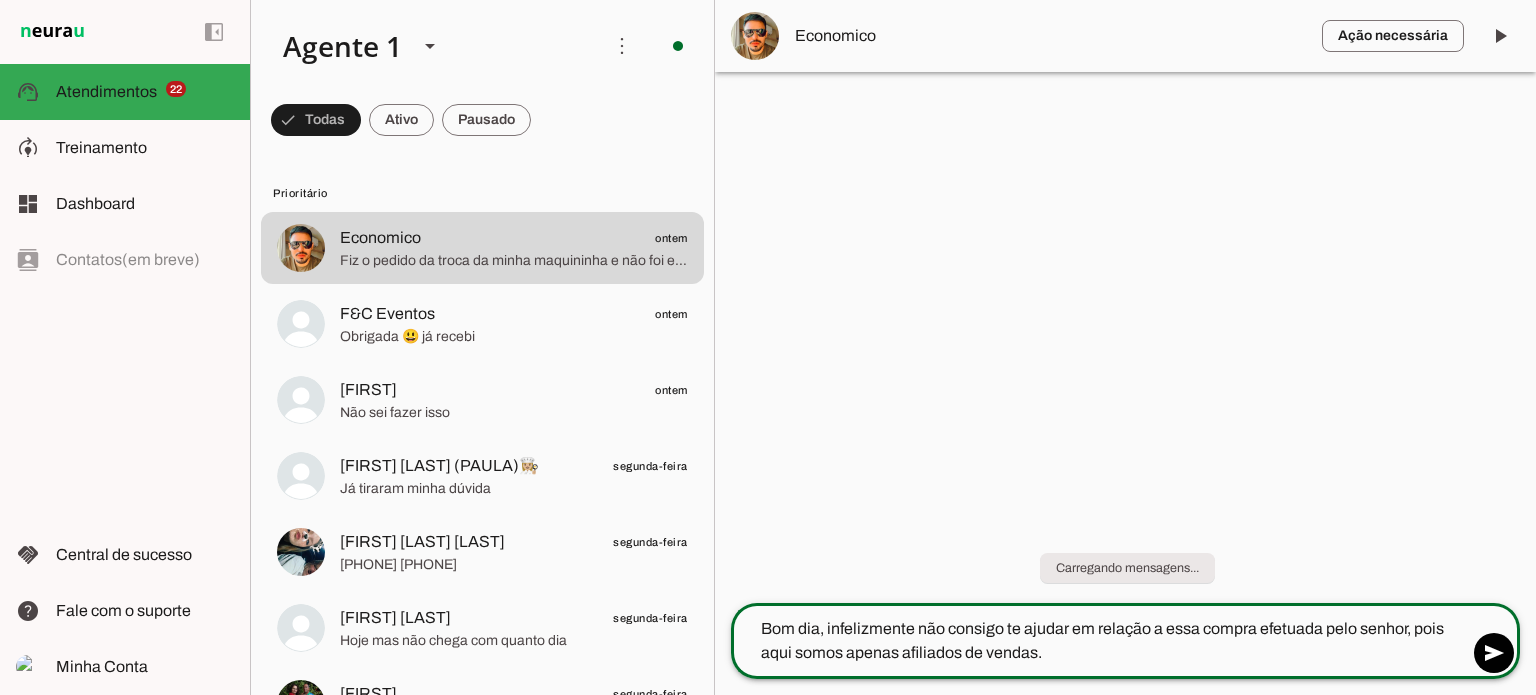 click on "Bom dia, infelizmente não consigo te ajudar em relação a essa compra efetuada pelo senhor, pois aqui somos apenas afiliados de vendas." 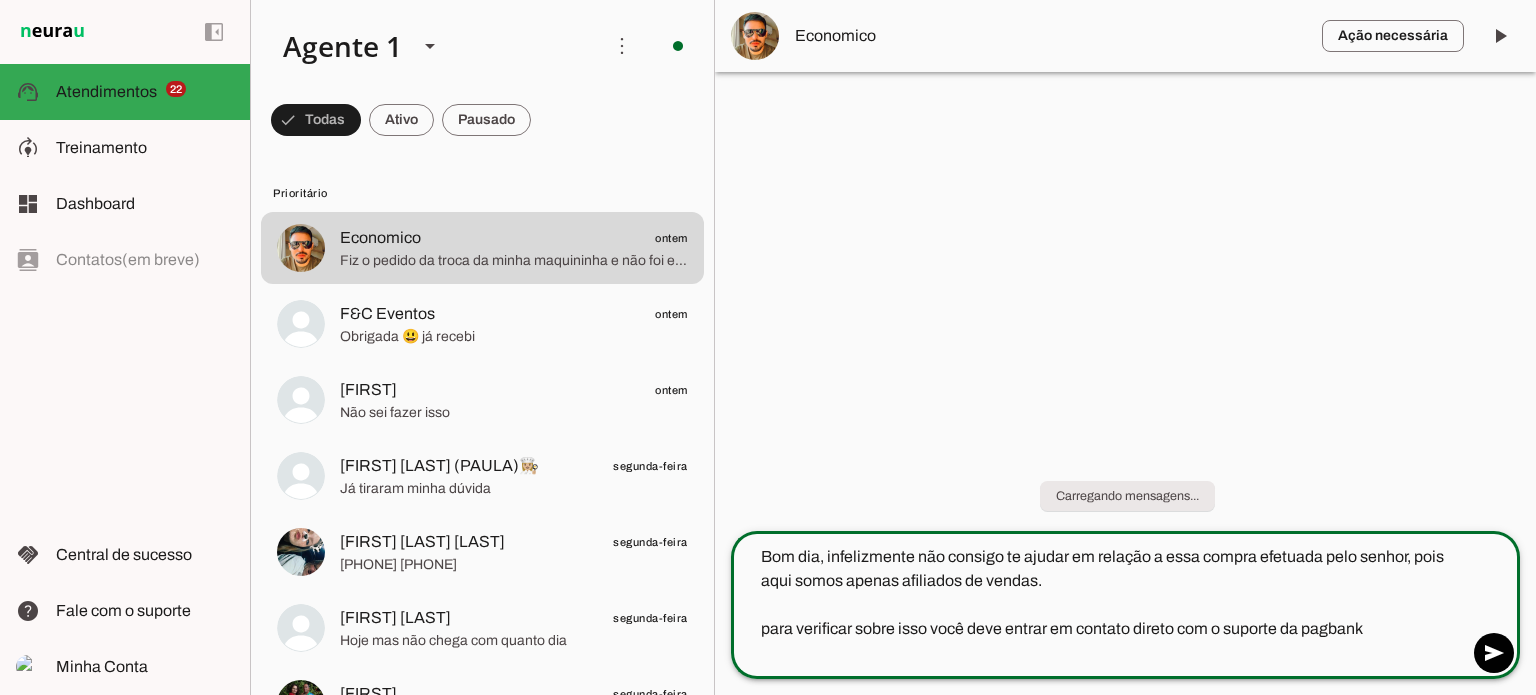 paste on "4003-6624 ou 3004-6624: capitais e regiões metropolitanas
0800 882 1100: demais localidades
0800 728 2170: demais localidades, exceto celular
Nosso time está disponível diariamente, das 6h às 23h40." 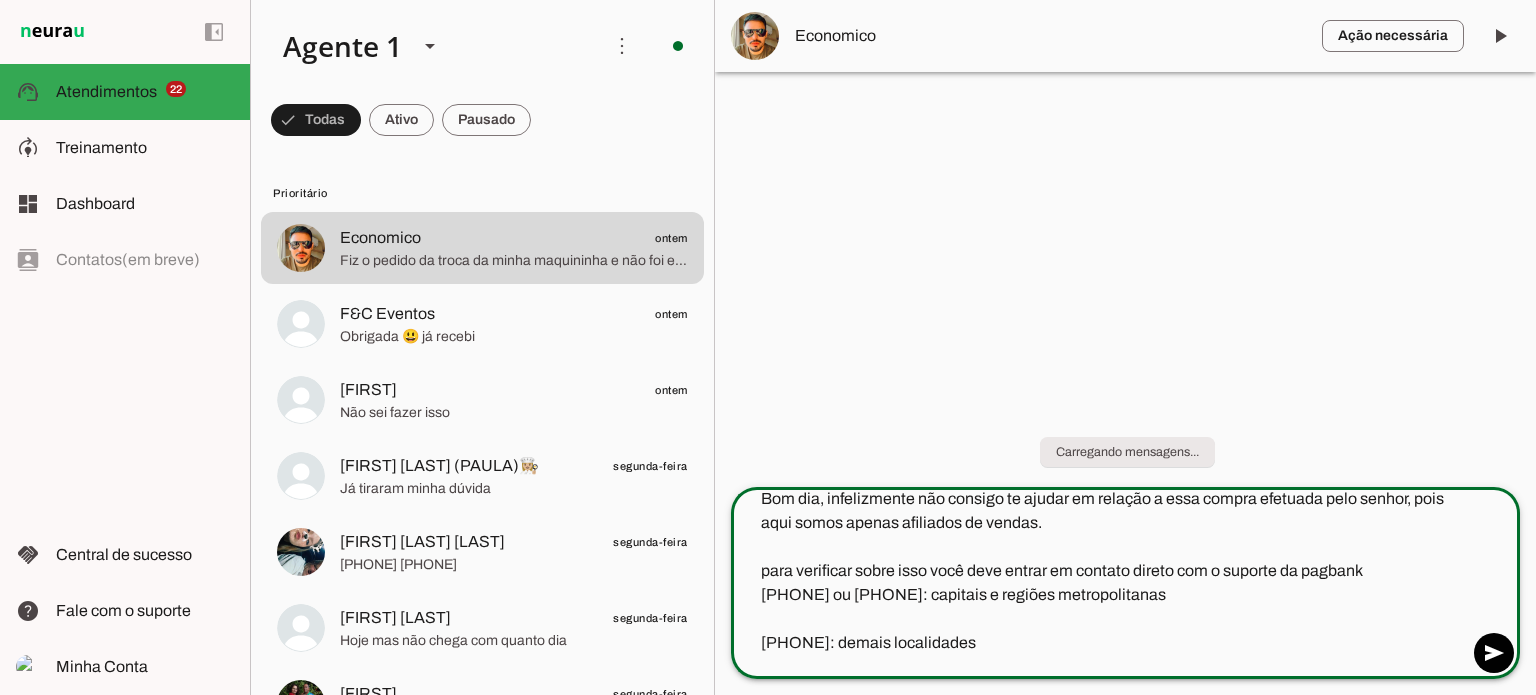scroll, scrollTop: 68, scrollLeft: 0, axis: vertical 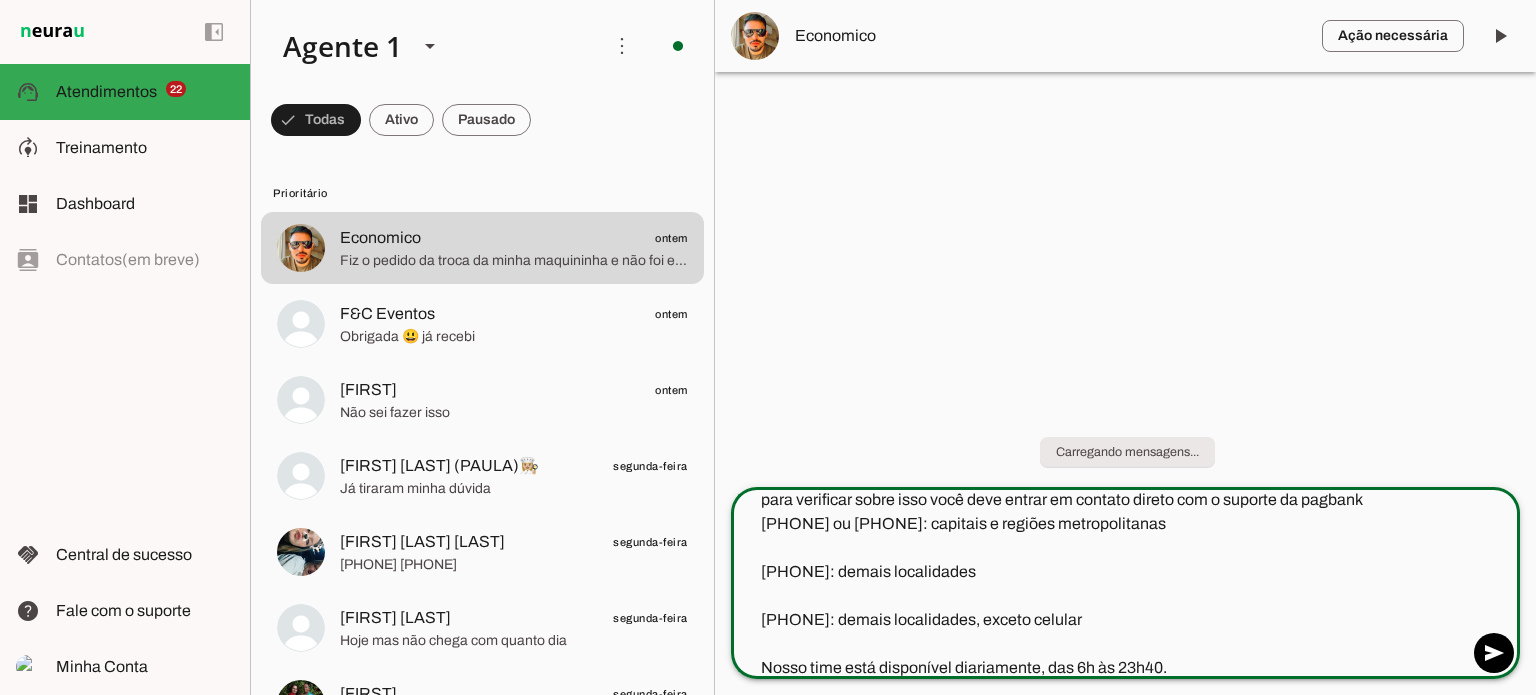 type 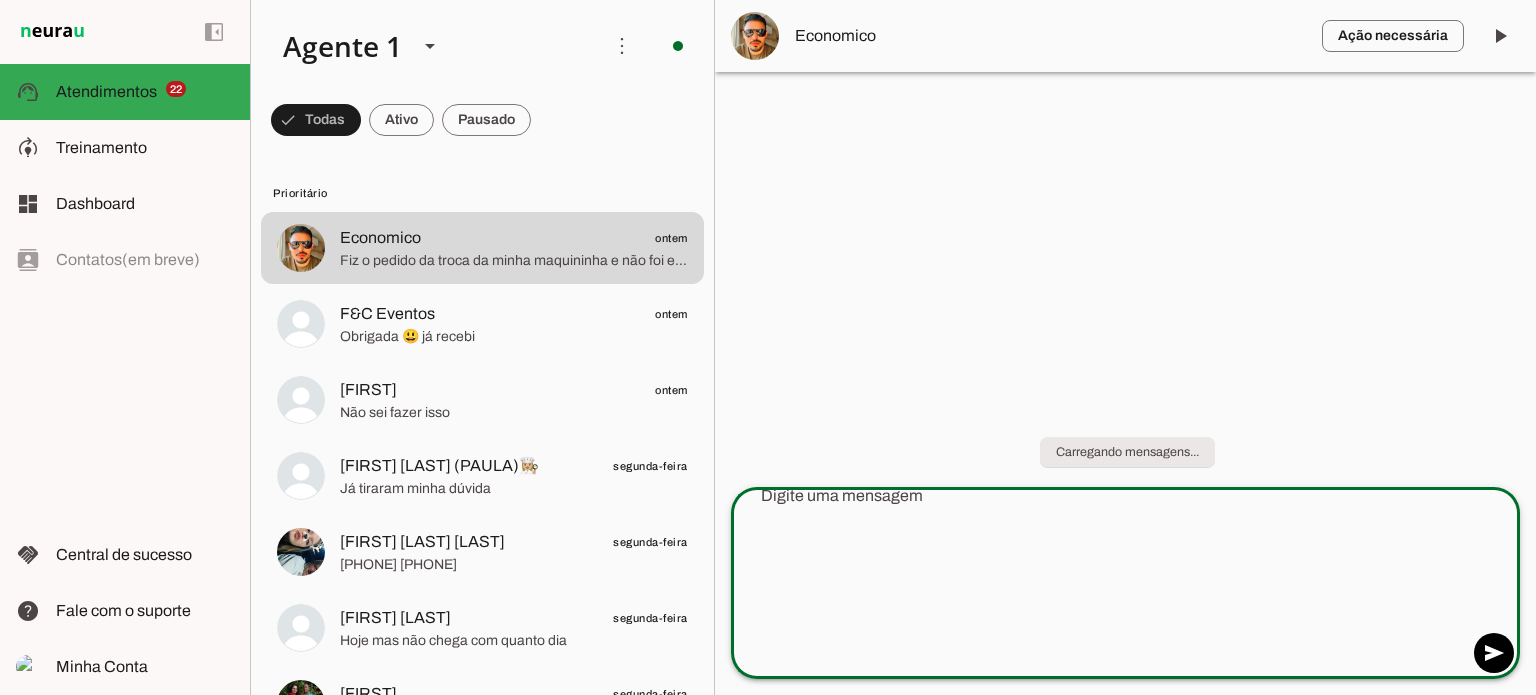 scroll, scrollTop: 0, scrollLeft: 0, axis: both 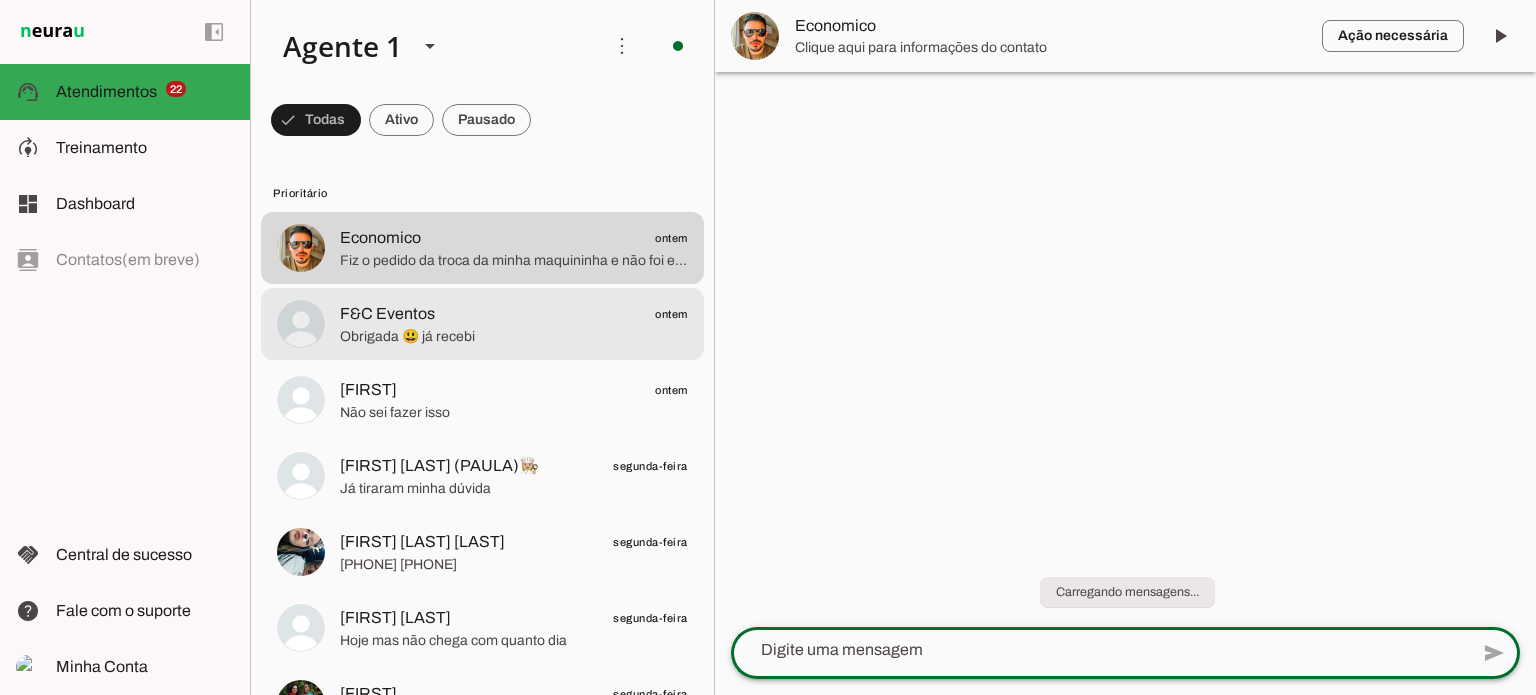 click on "Obrigada 😃 já recebi" 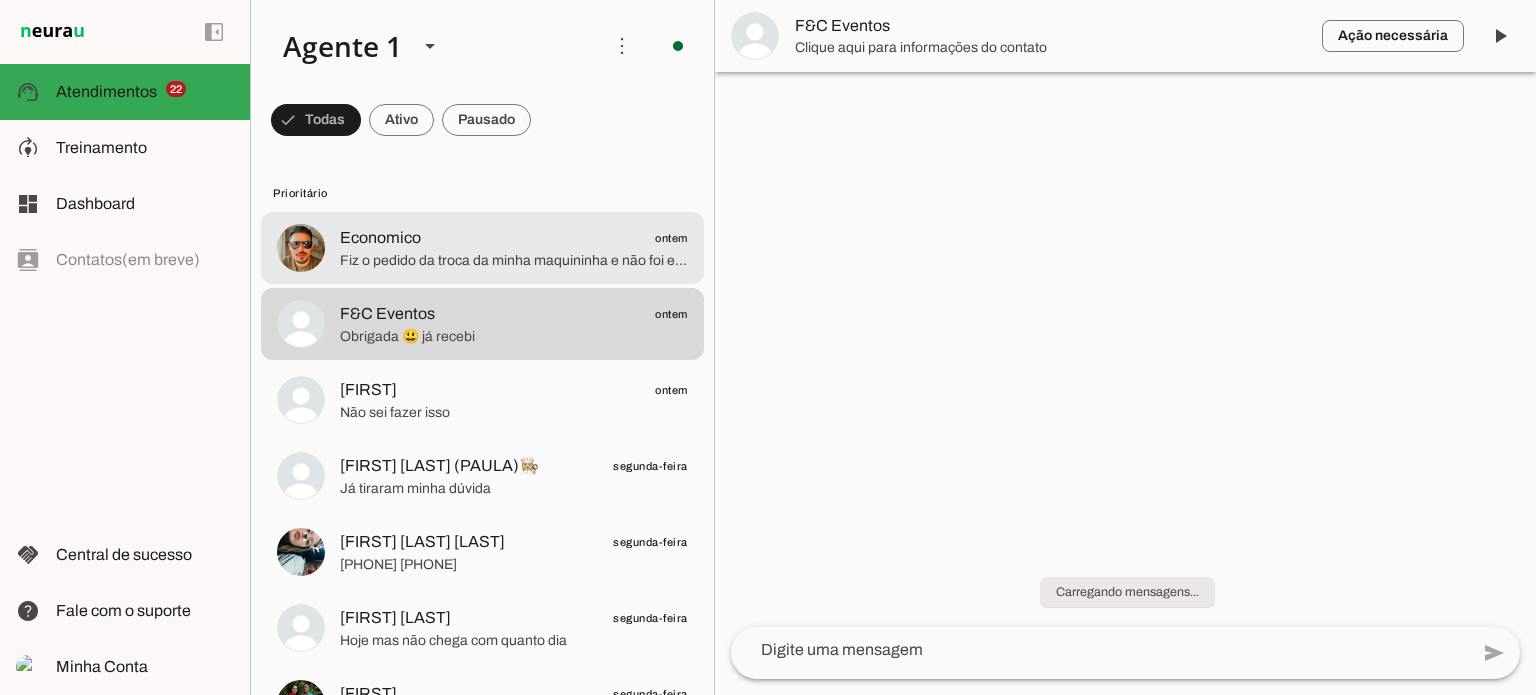 click on "Fiz o pedido da troca da minha maquininha e não foi entregue desde o ano passado" 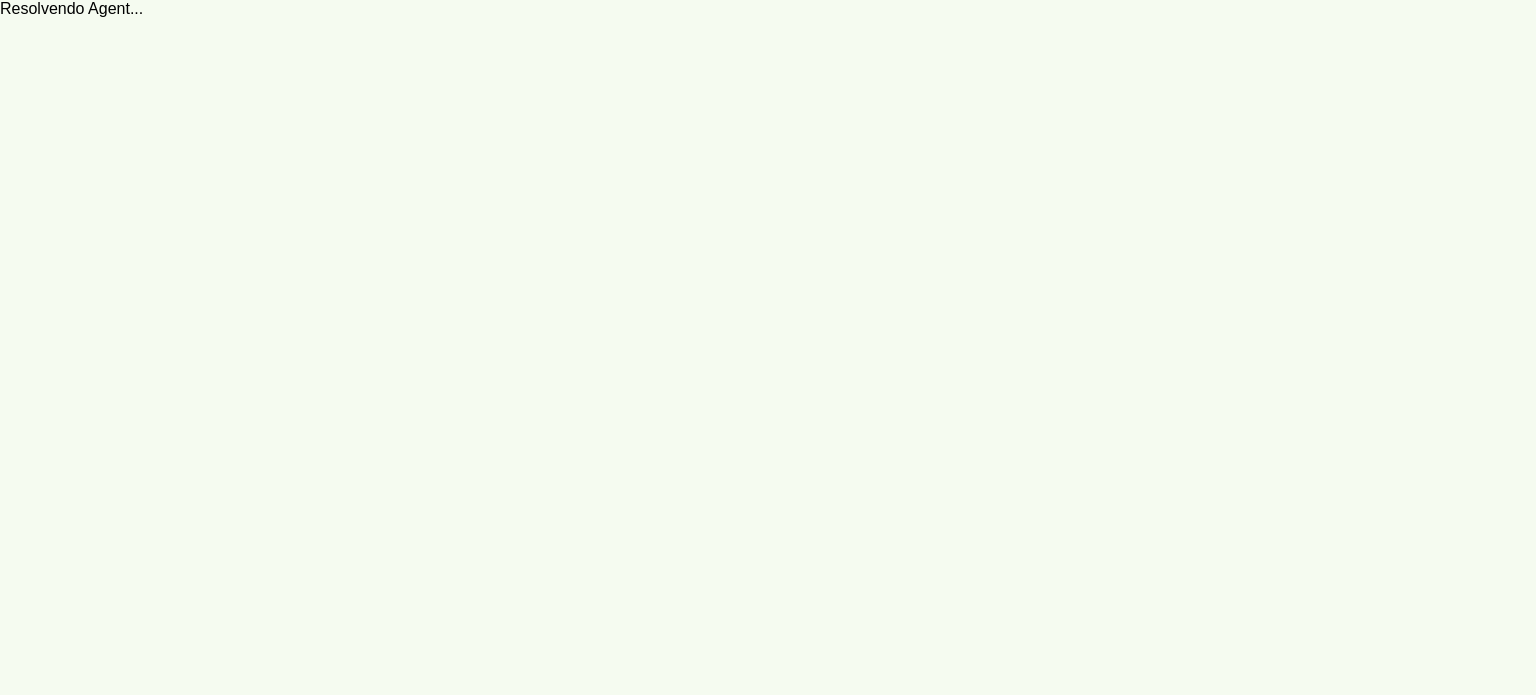 scroll, scrollTop: 0, scrollLeft: 0, axis: both 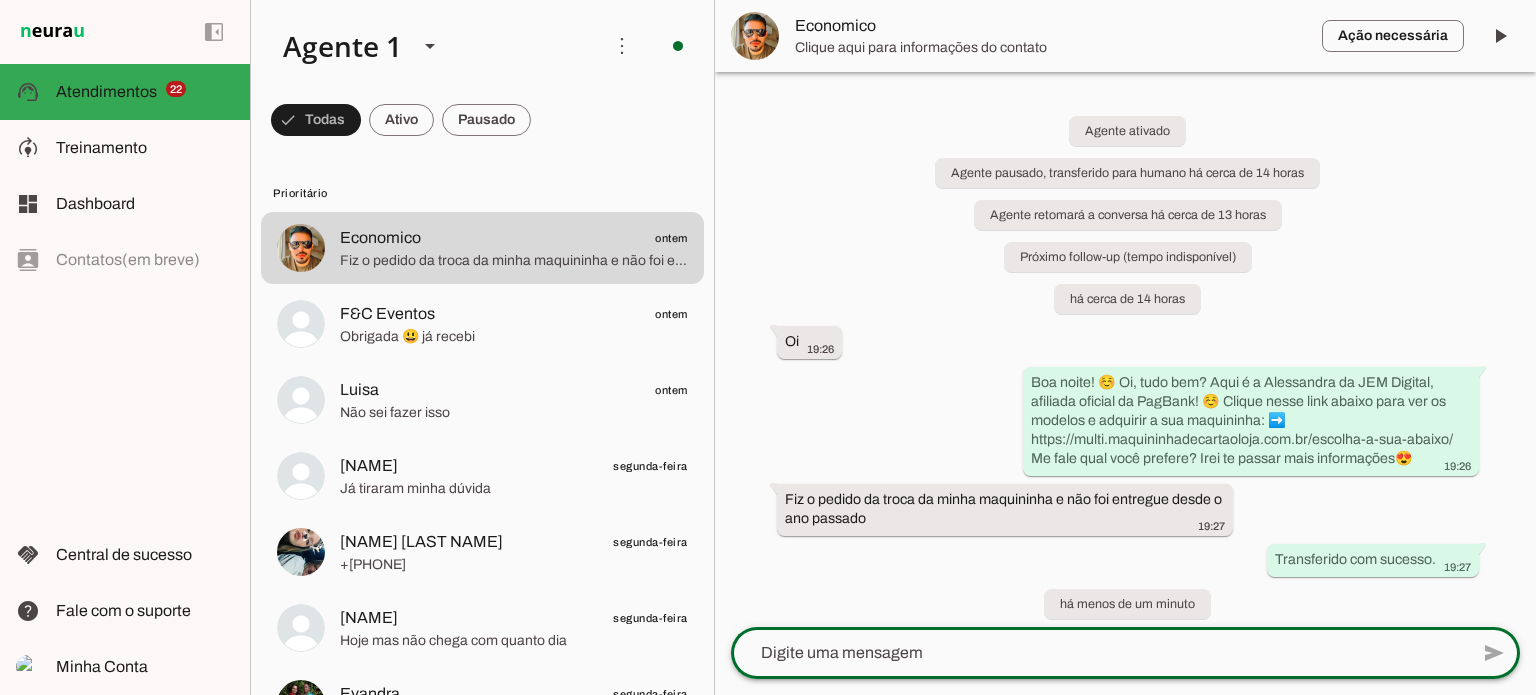 click 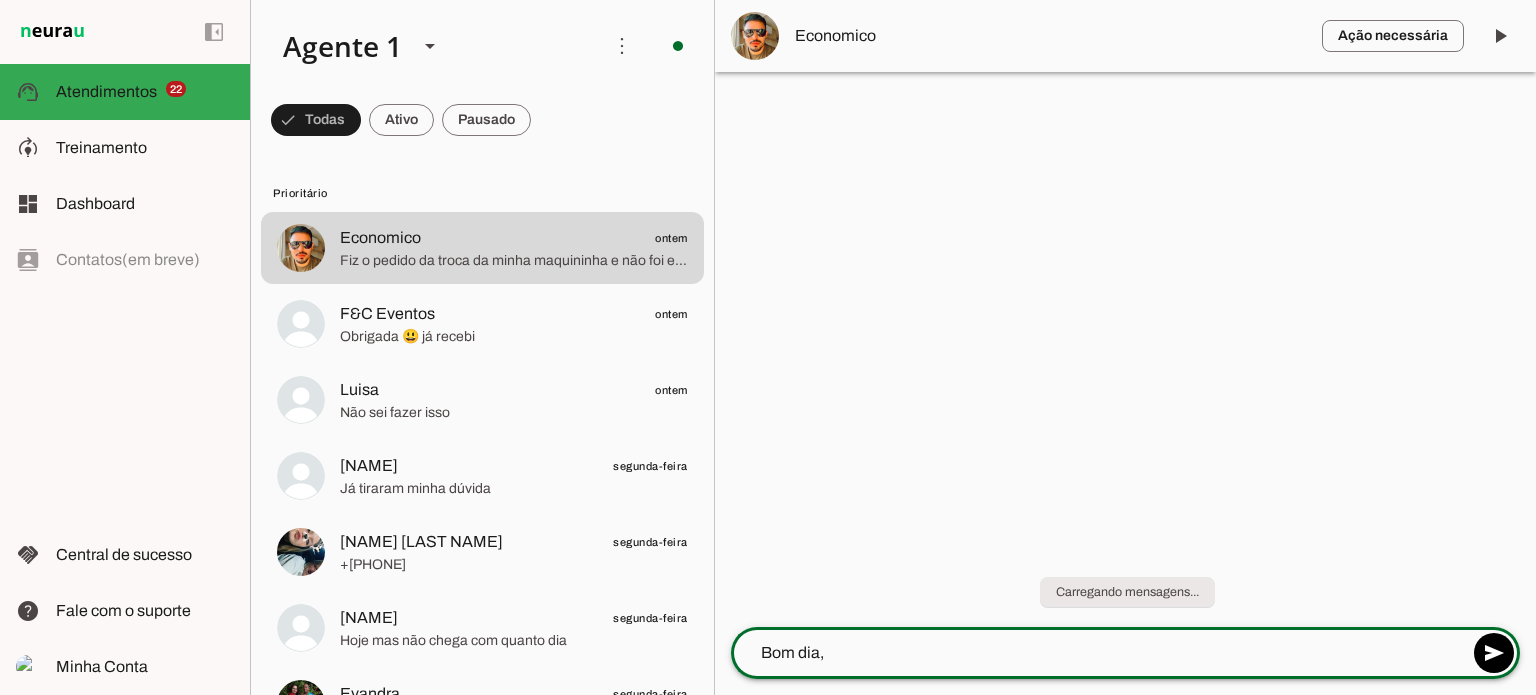 type on "Bom dia" 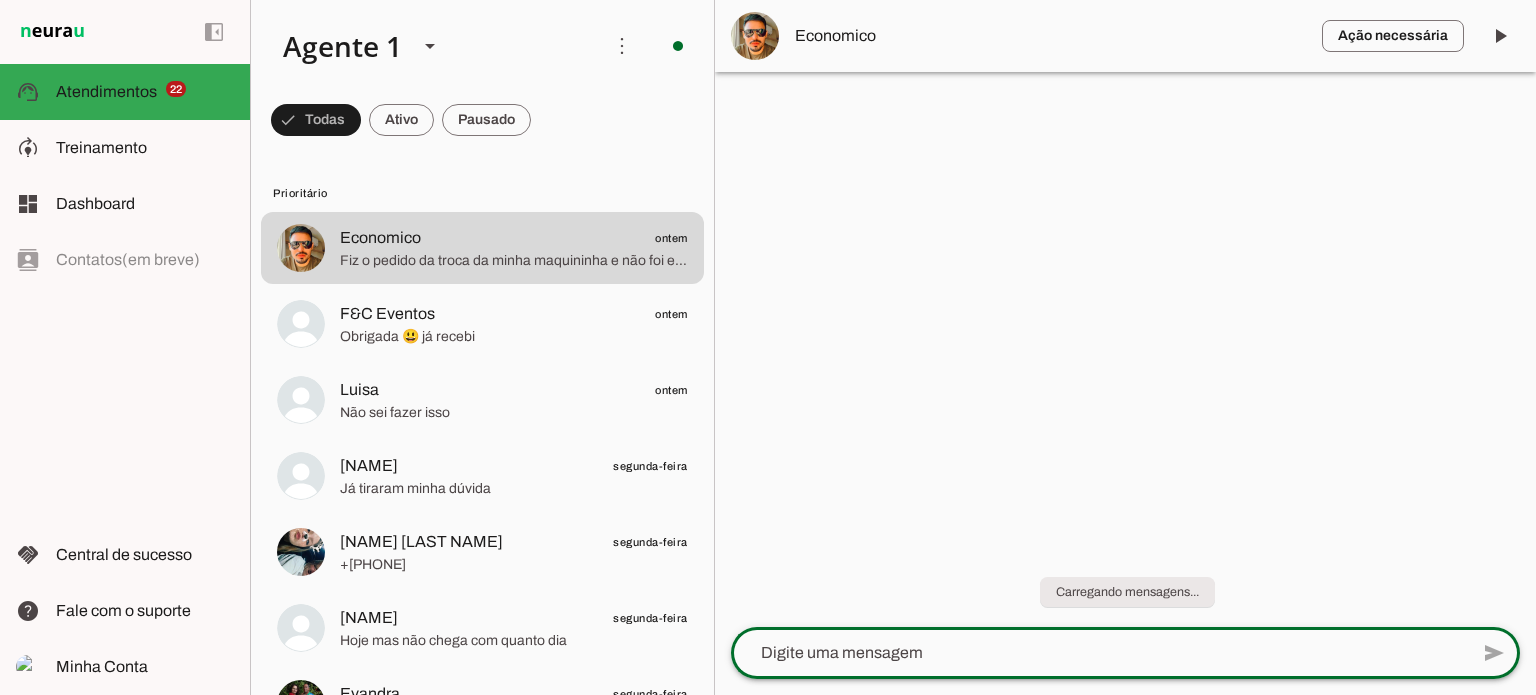 scroll, scrollTop: 0, scrollLeft: 0, axis: both 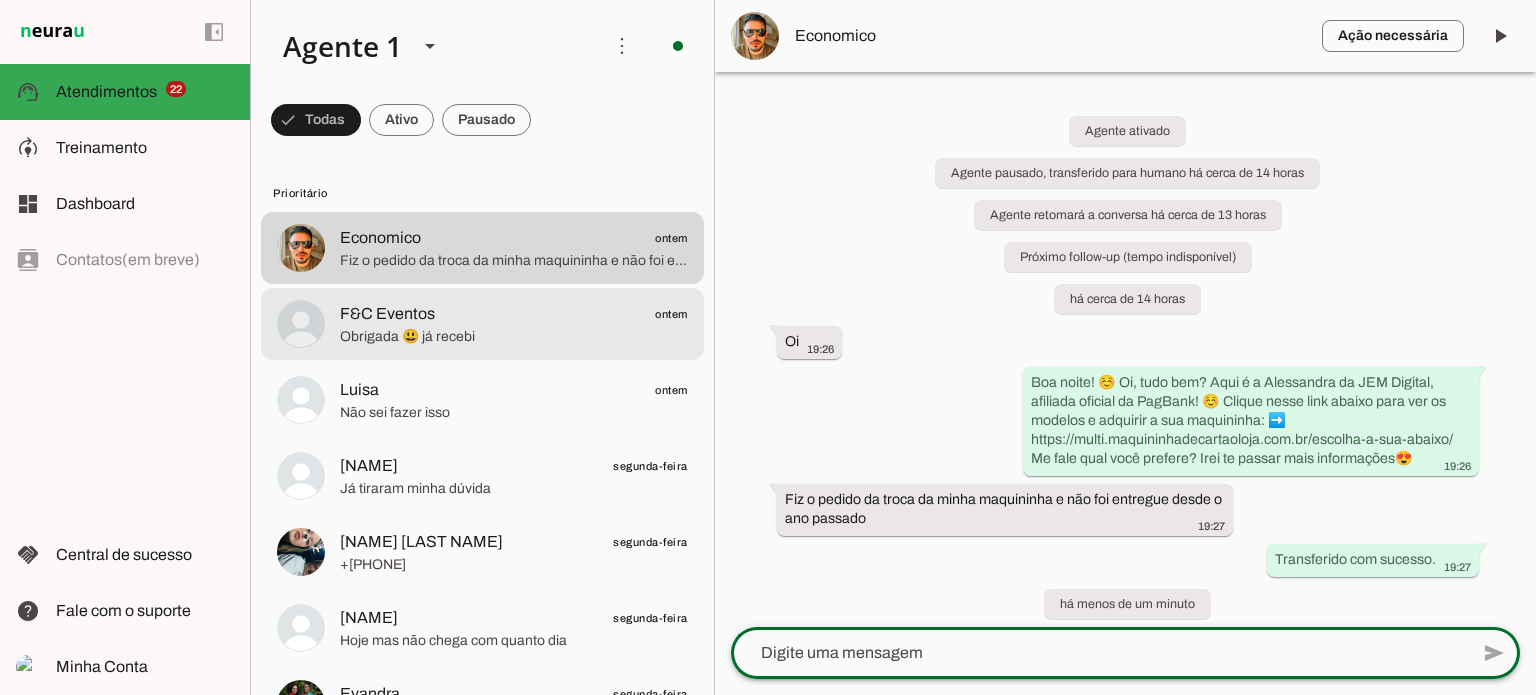click on "F&C Eventos
ontem" 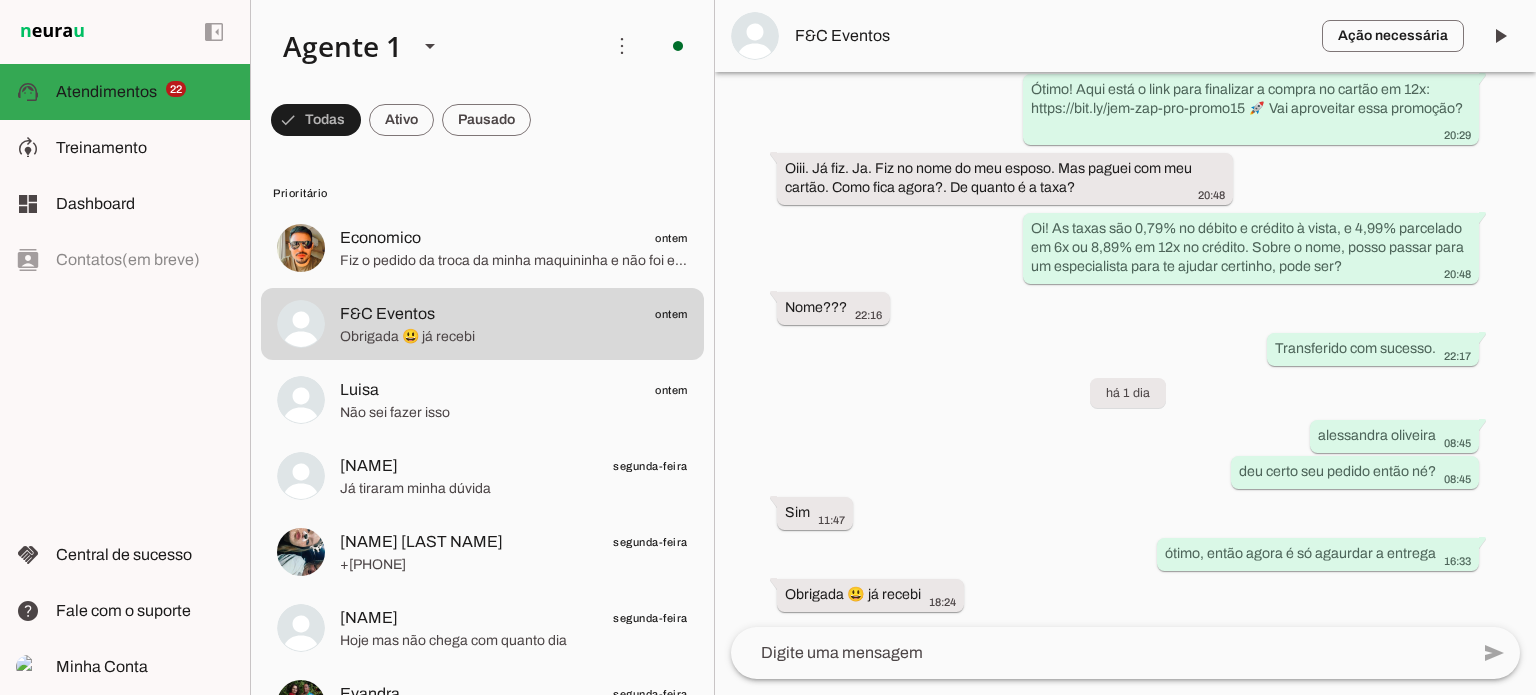scroll, scrollTop: 2348, scrollLeft: 0, axis: vertical 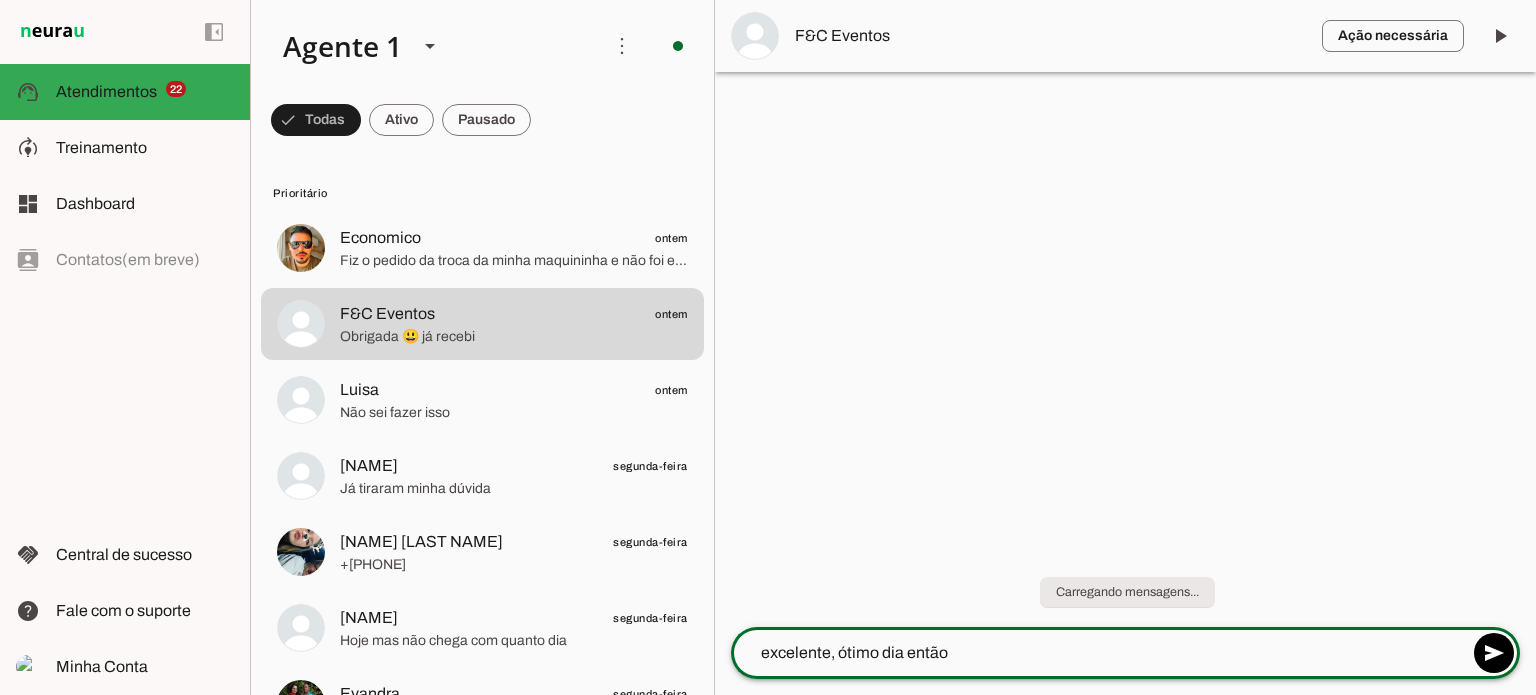 type on "excelente, ótimo dia então" 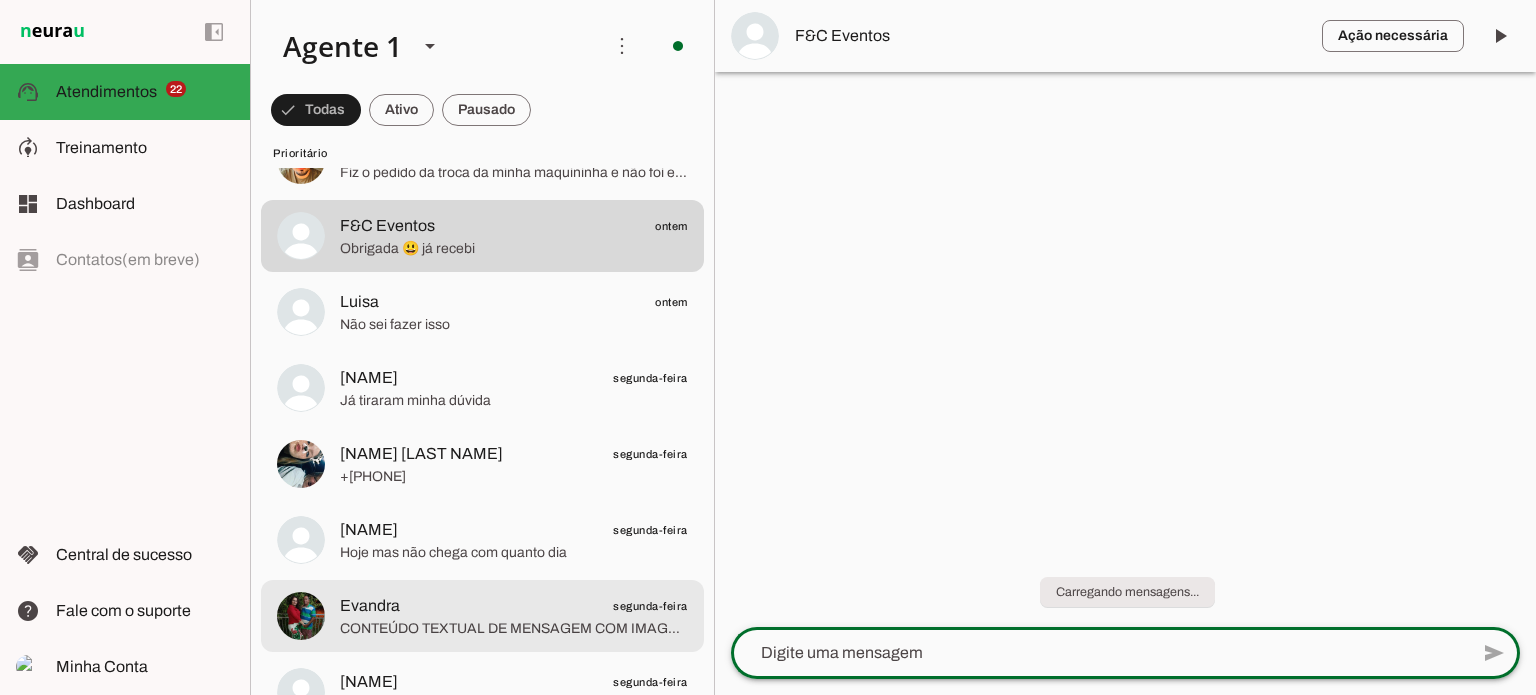 scroll, scrollTop: 0, scrollLeft: 0, axis: both 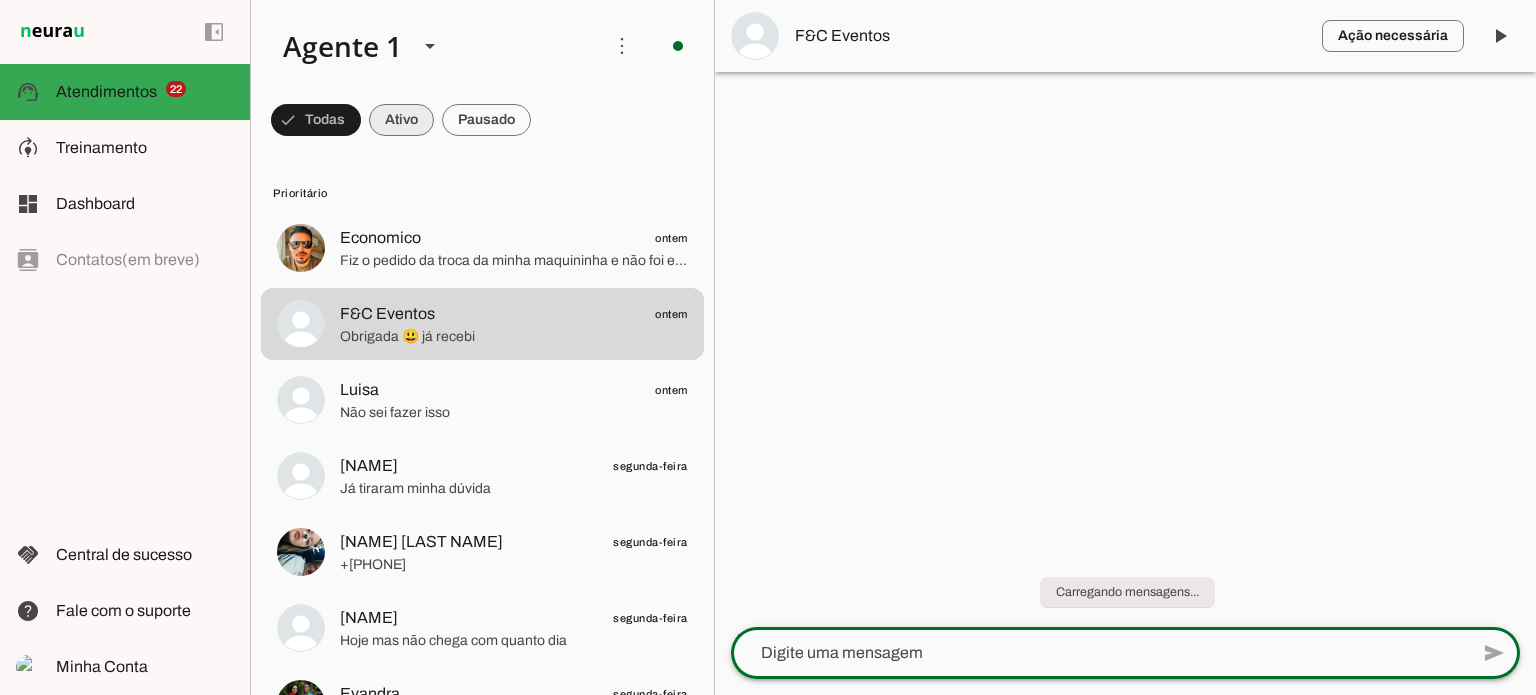 click at bounding box center [316, 120] 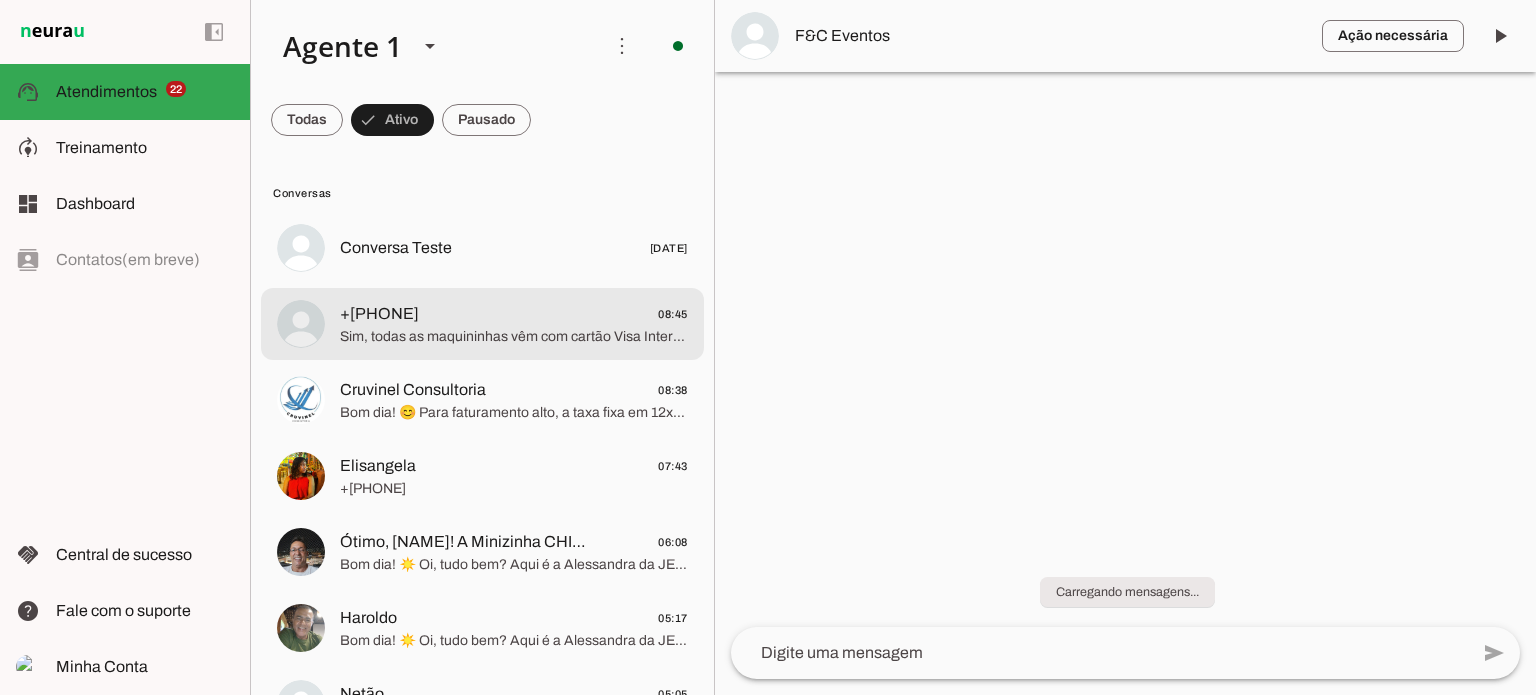 click on "[PHONE]
08:45" 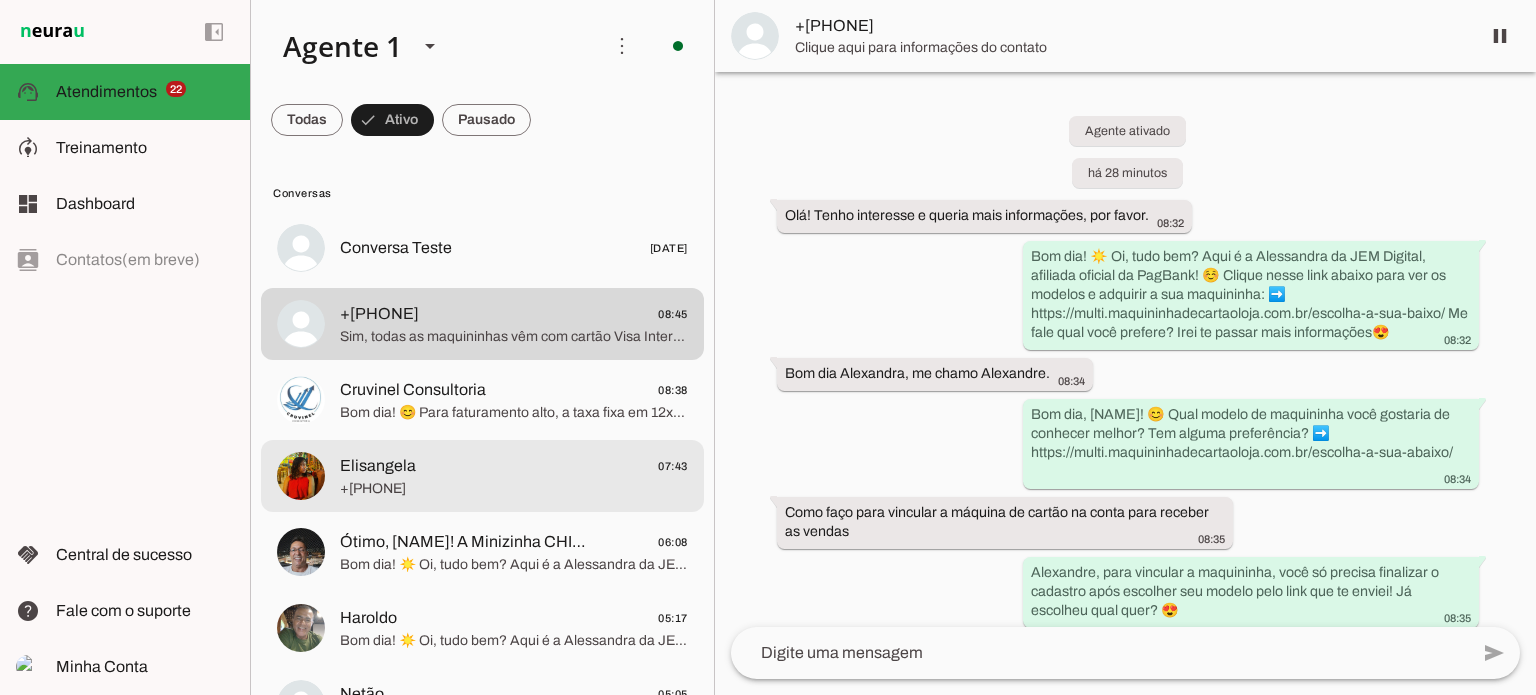 click on "[NAME]
07:43" 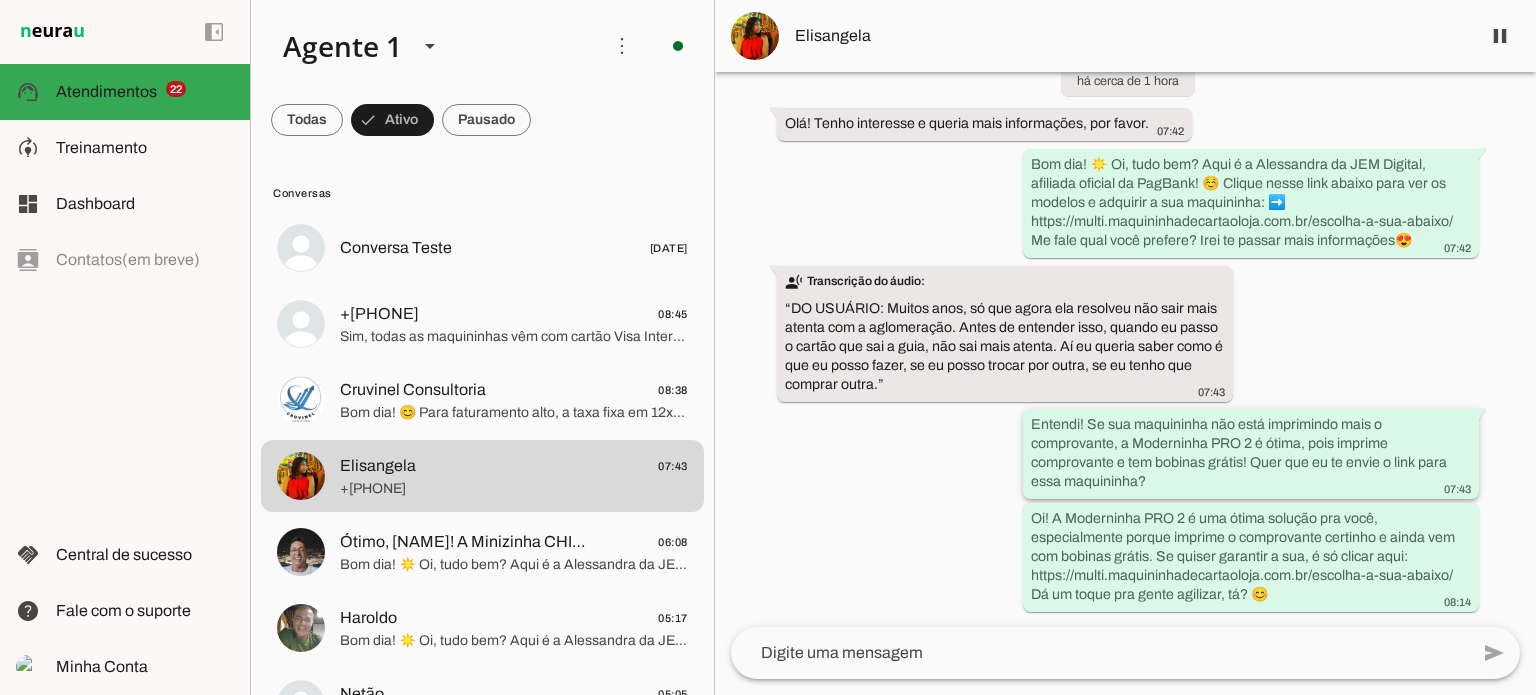 scroll, scrollTop: 152, scrollLeft: 0, axis: vertical 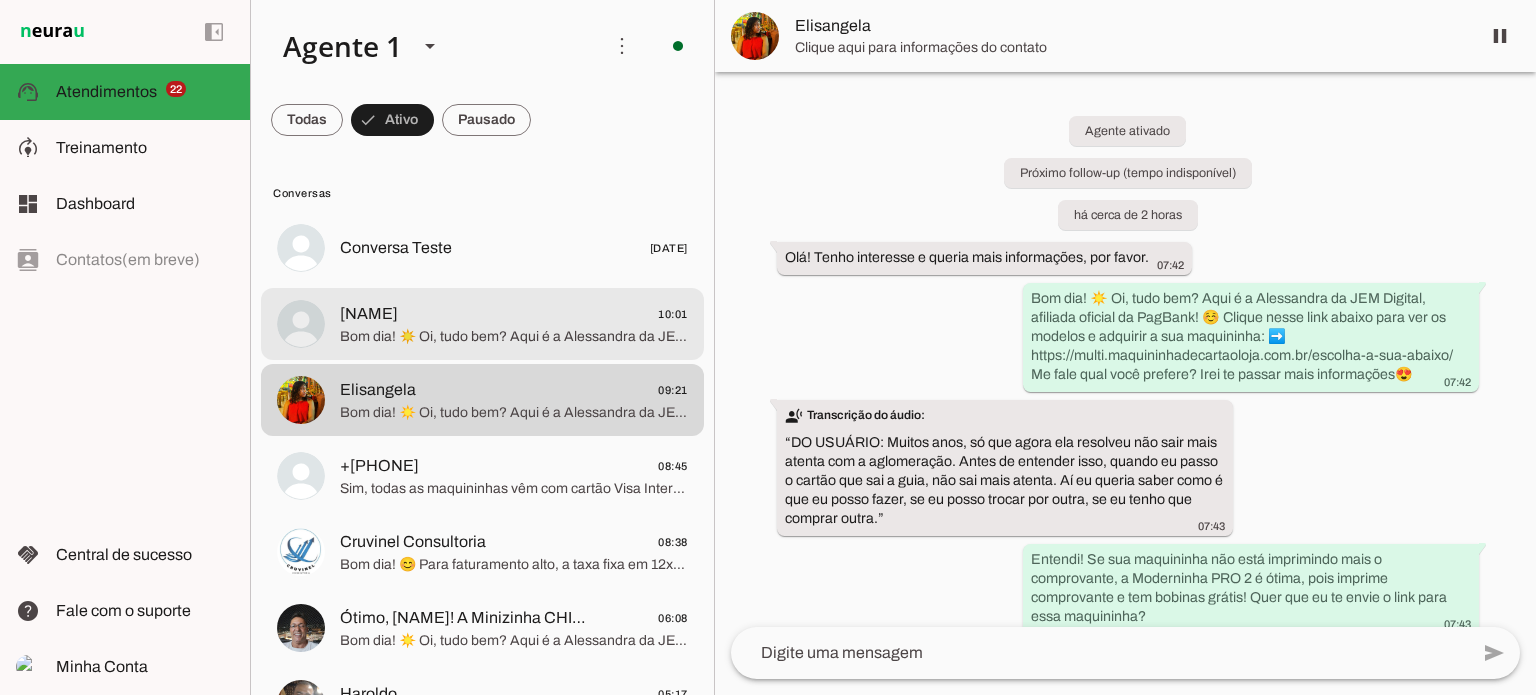 click on "Kaillayne Menezes
10:01" 